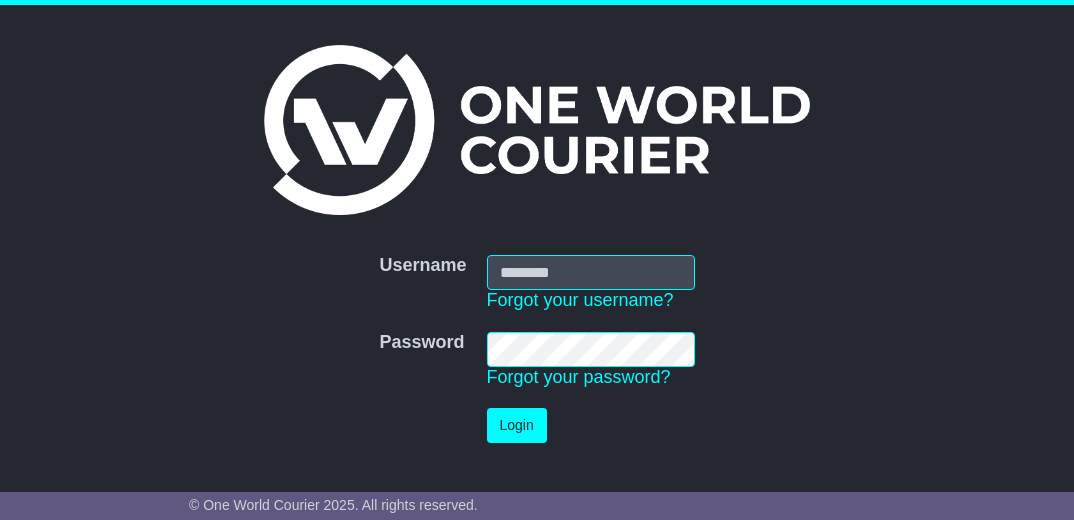 scroll, scrollTop: 0, scrollLeft: 0, axis: both 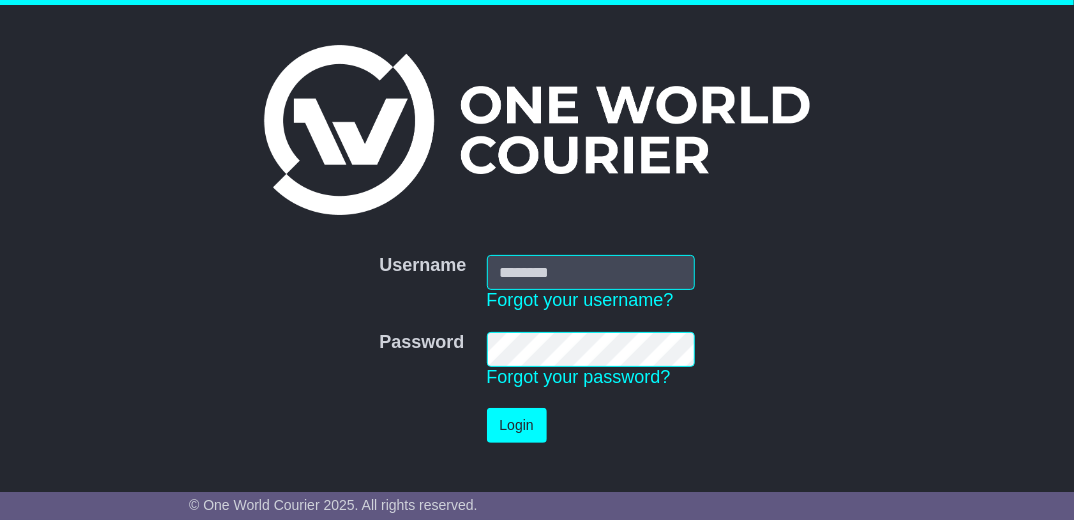 type on "**********" 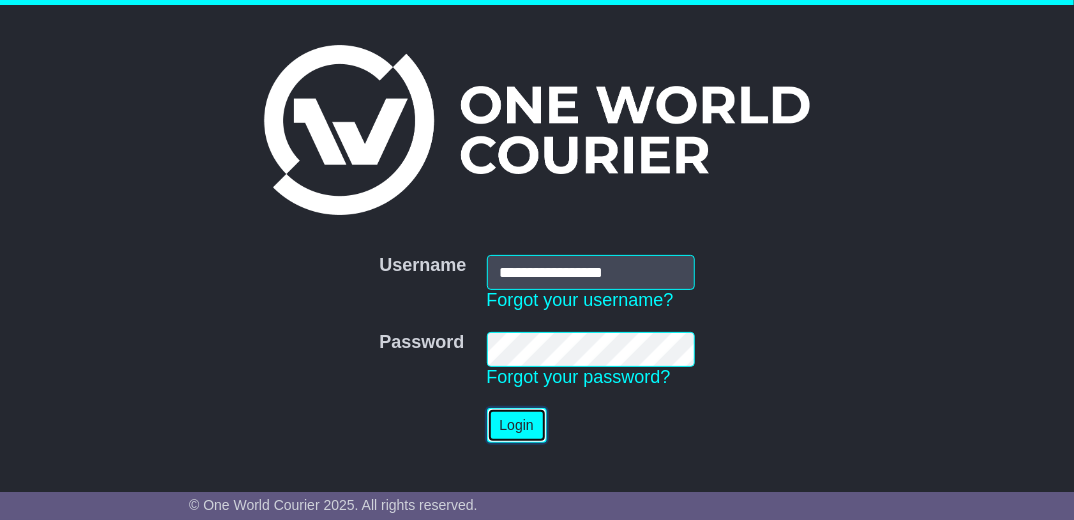 click on "Login" at bounding box center [517, 425] 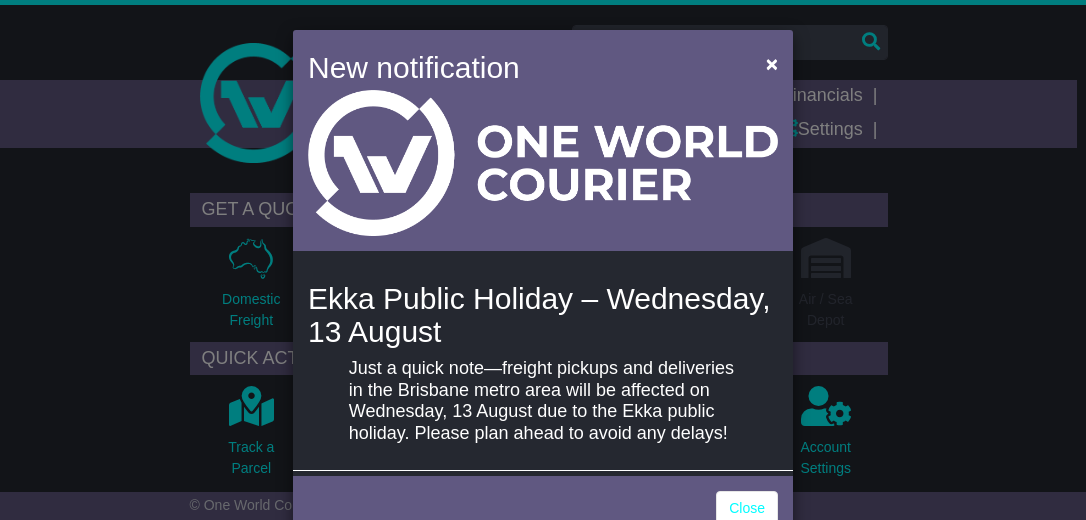 scroll, scrollTop: 0, scrollLeft: 0, axis: both 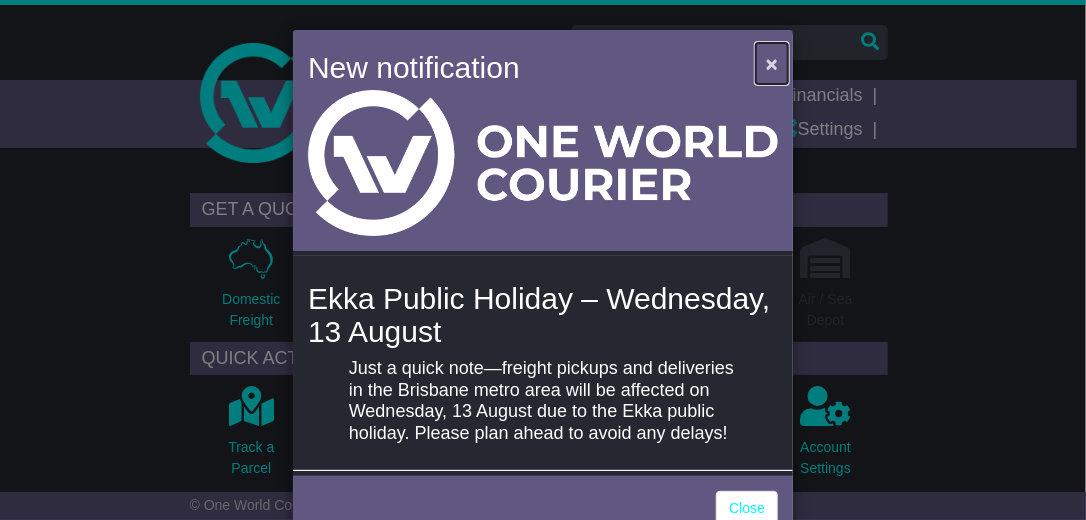 click on "×" at bounding box center (772, 63) 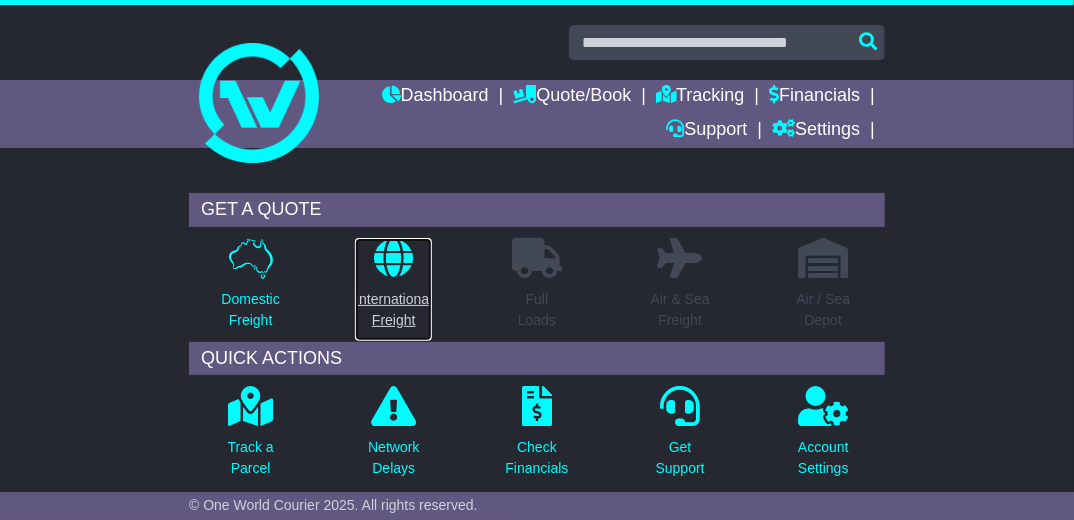 click on "International Freight" at bounding box center (393, 310) 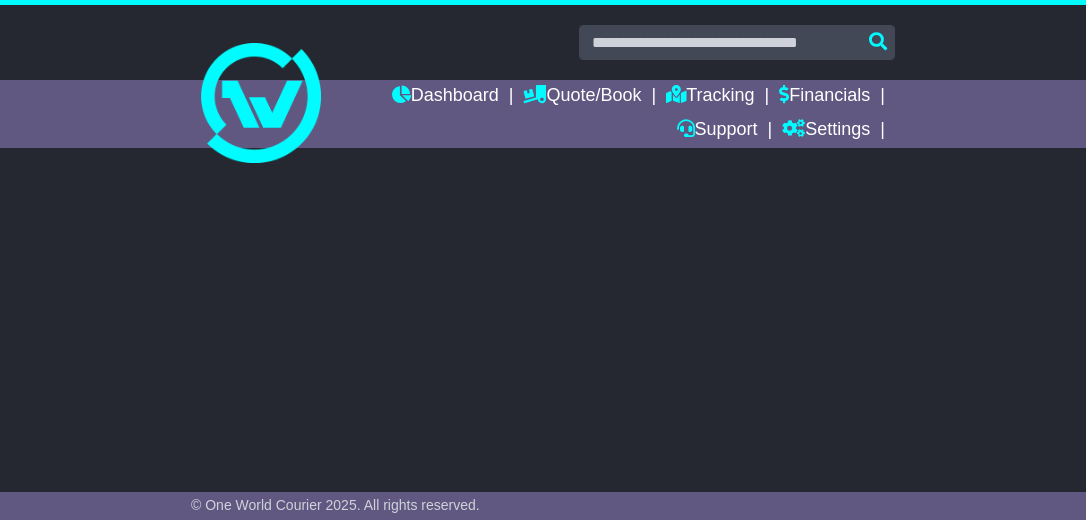 scroll, scrollTop: 0, scrollLeft: 0, axis: both 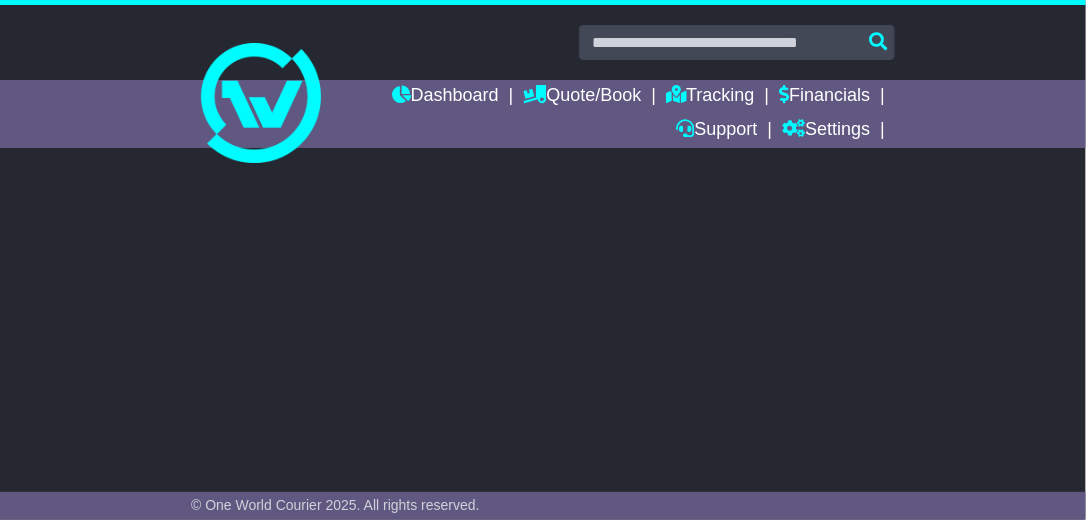 select on "**" 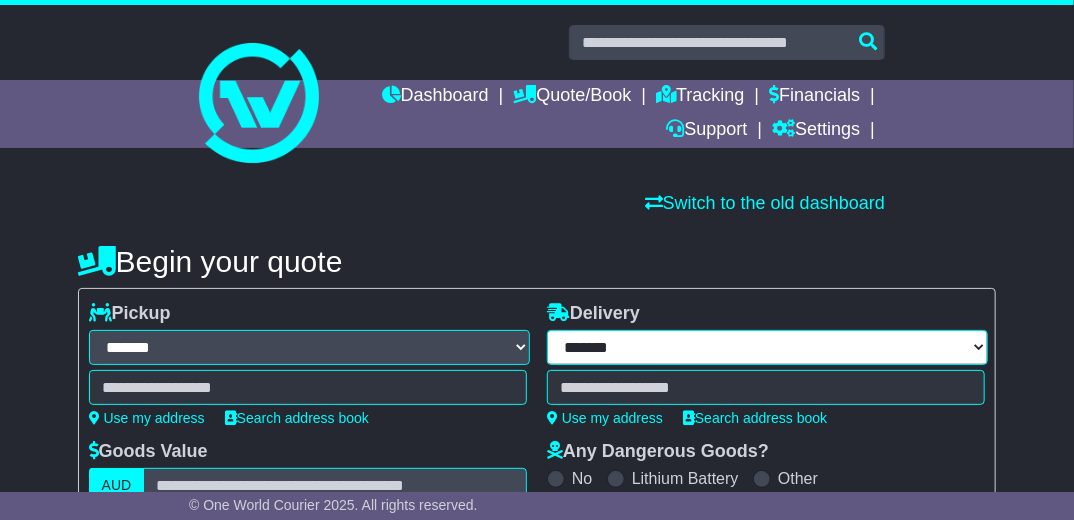 click on "**********" at bounding box center [767, 347] 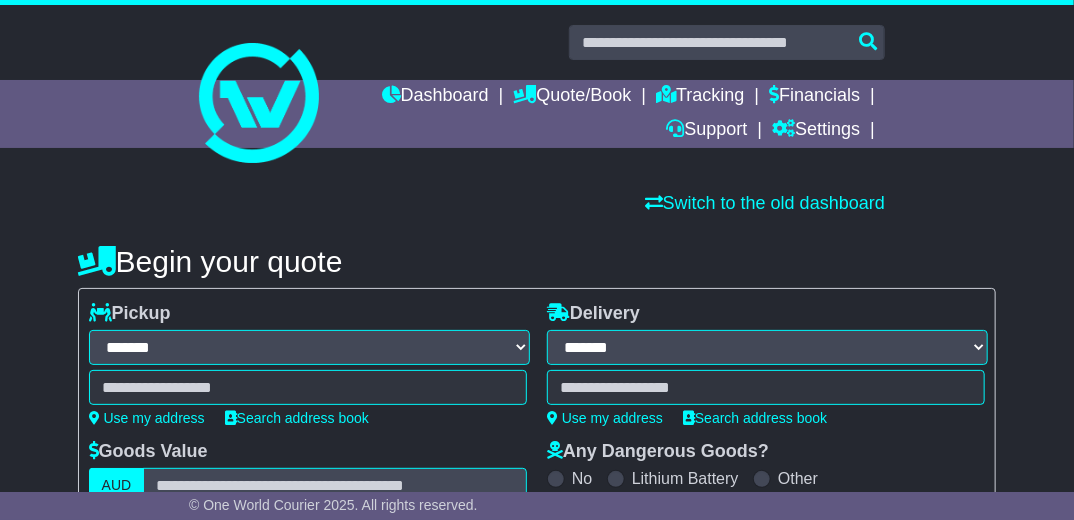 click on "**********" at bounding box center (767, 347) 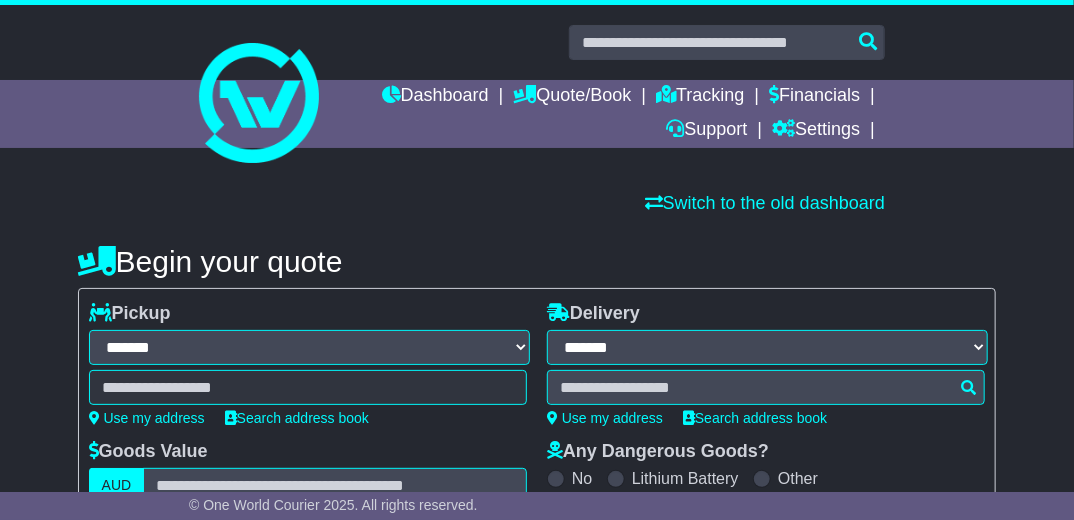 click at bounding box center (766, 387) 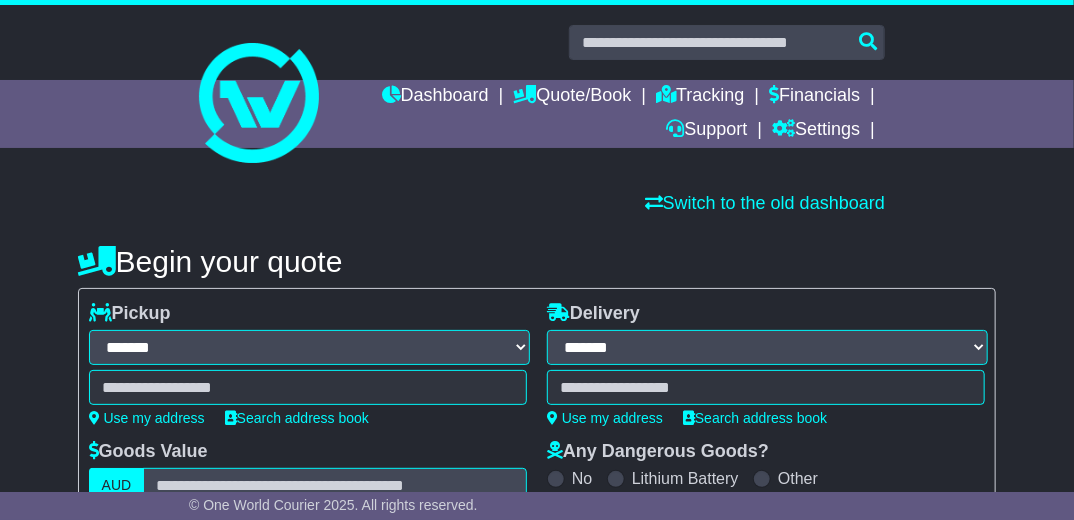 click at bounding box center (766, 387) 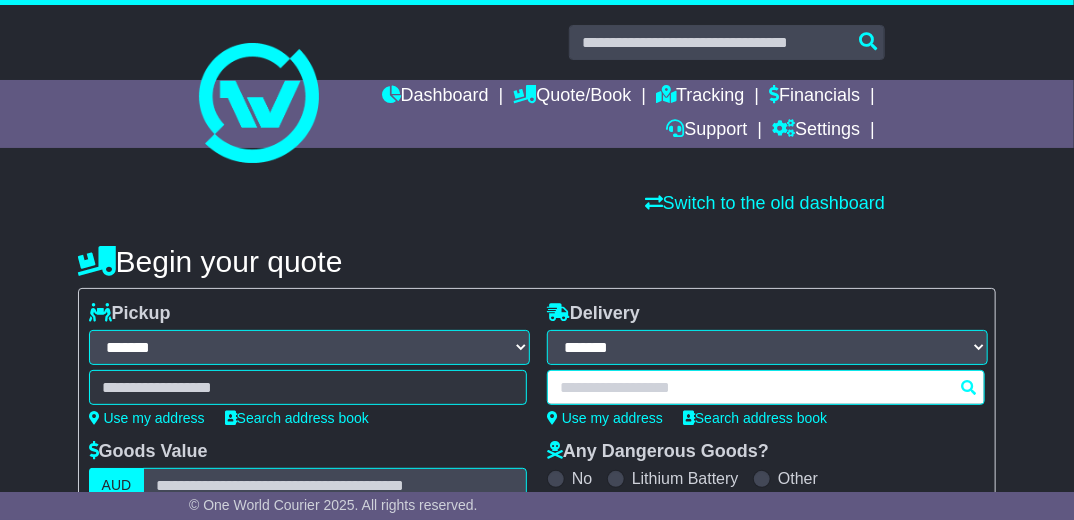 paste on "**********" 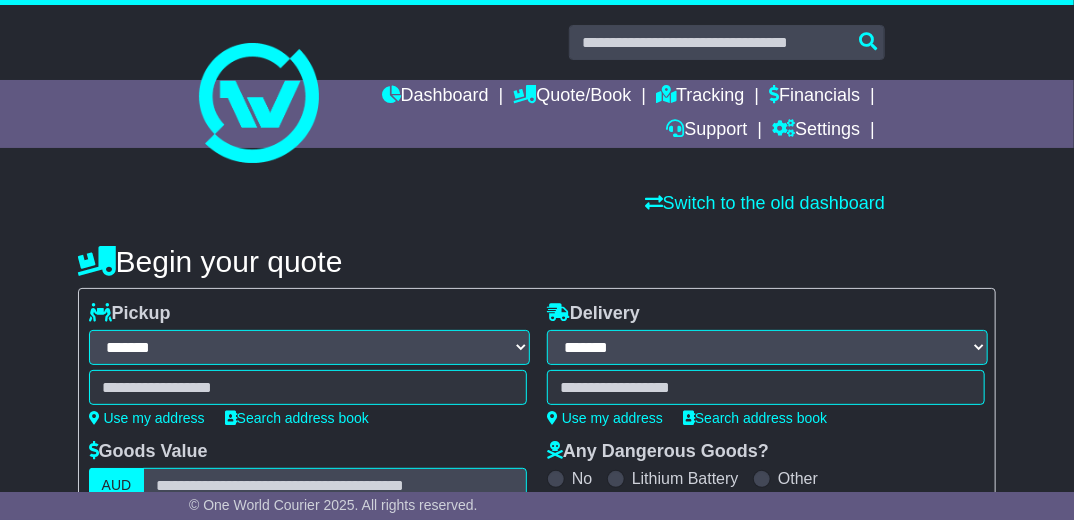 click on "**********" at bounding box center [766, 387] 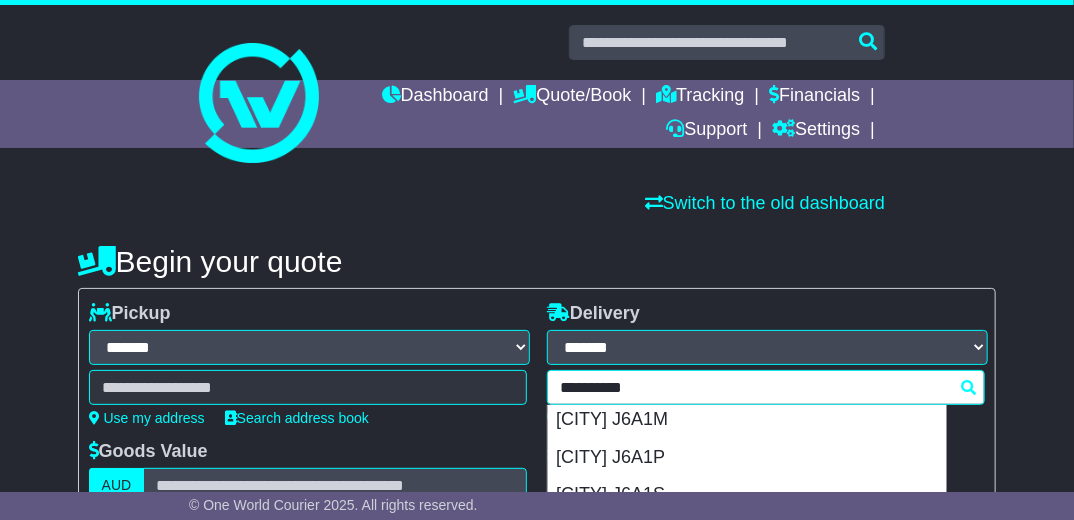 scroll, scrollTop: 2560, scrollLeft: 0, axis: vertical 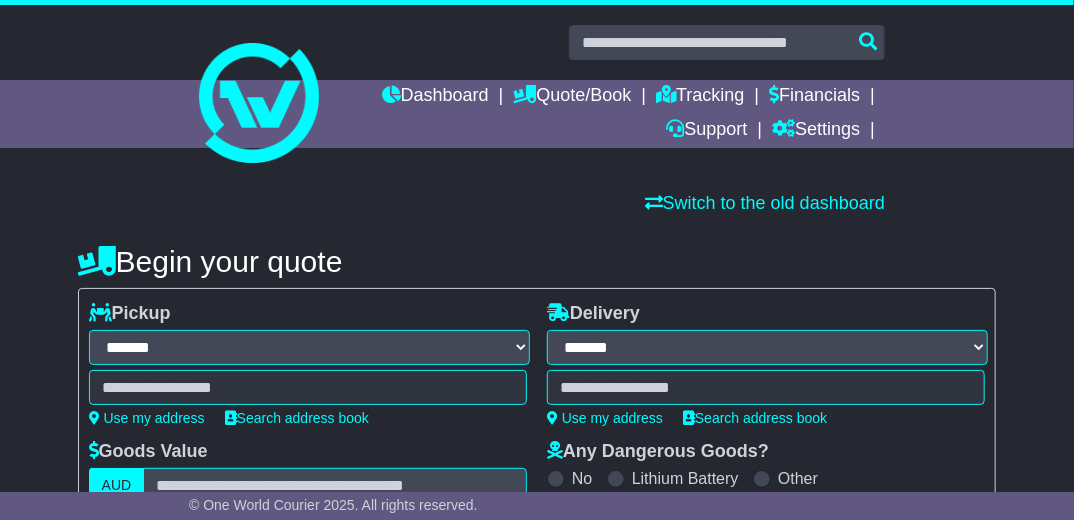 click on "**********" at bounding box center (766, 387) 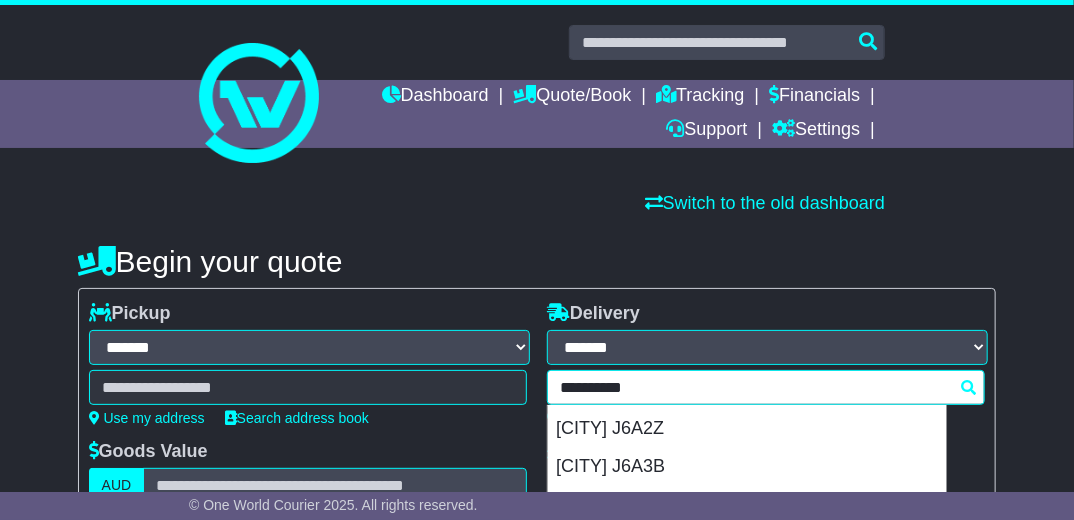 scroll, scrollTop: 3261, scrollLeft: 0, axis: vertical 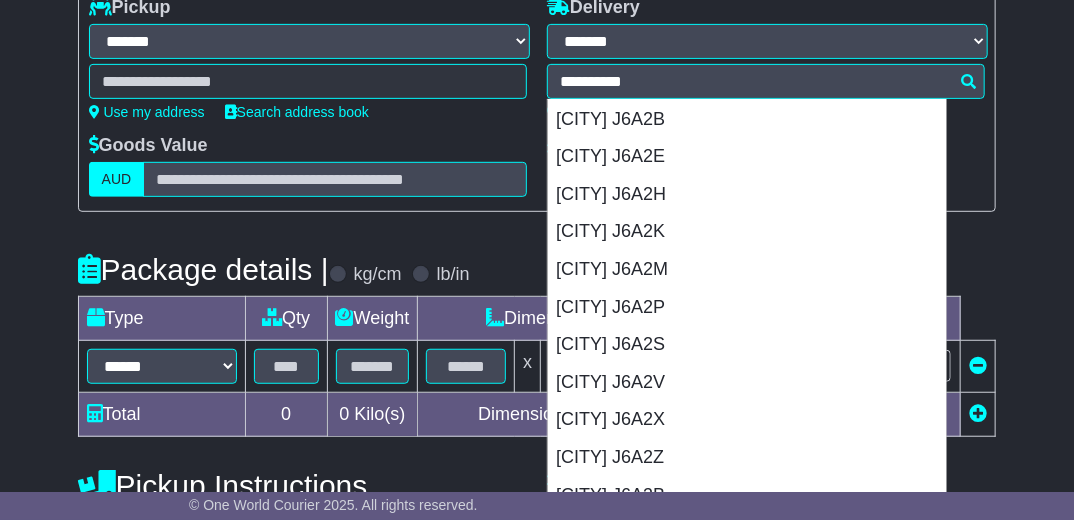 click on "**********" at bounding box center [537, 352] 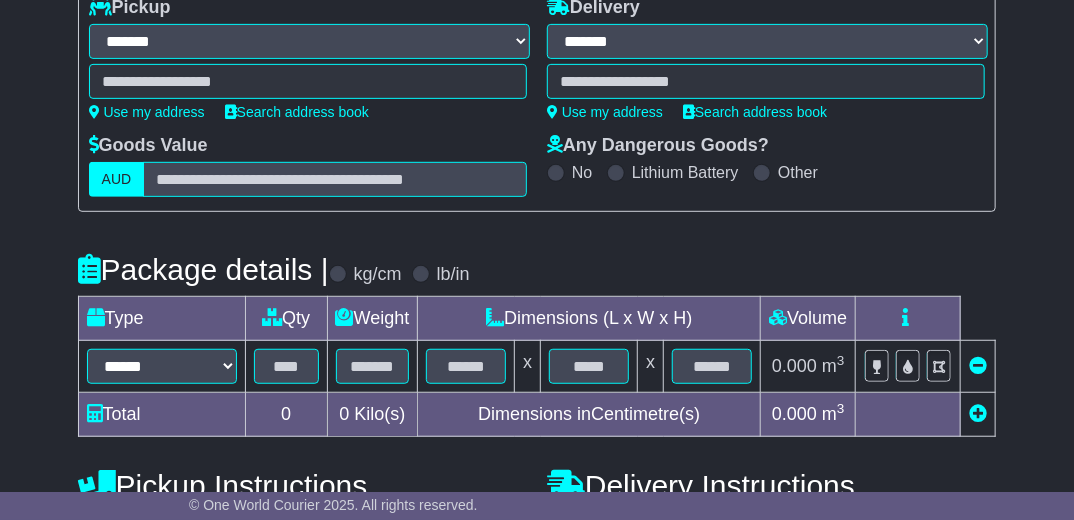 click on "**********" at bounding box center [766, 81] 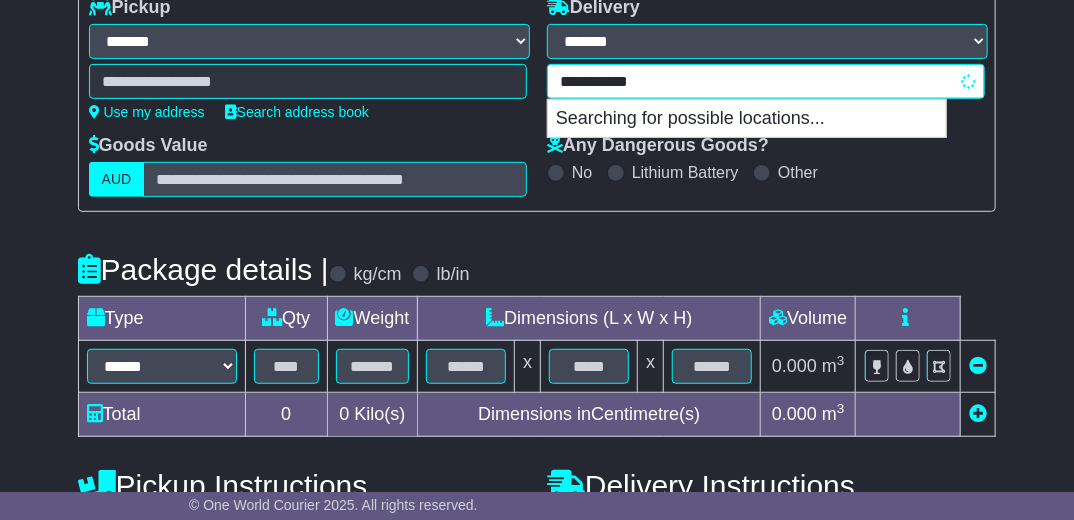 scroll, scrollTop: 0, scrollLeft: 0, axis: both 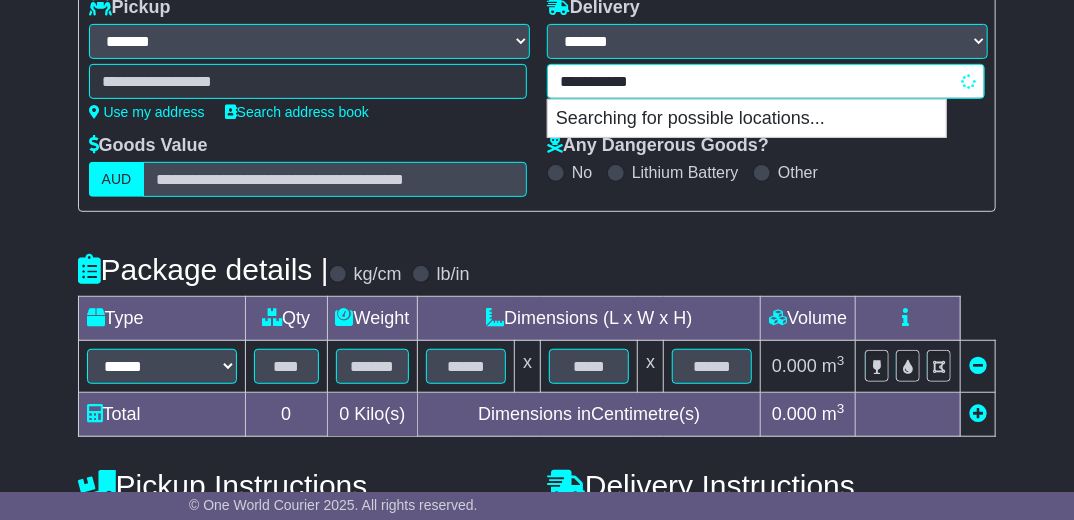 paste on "********" 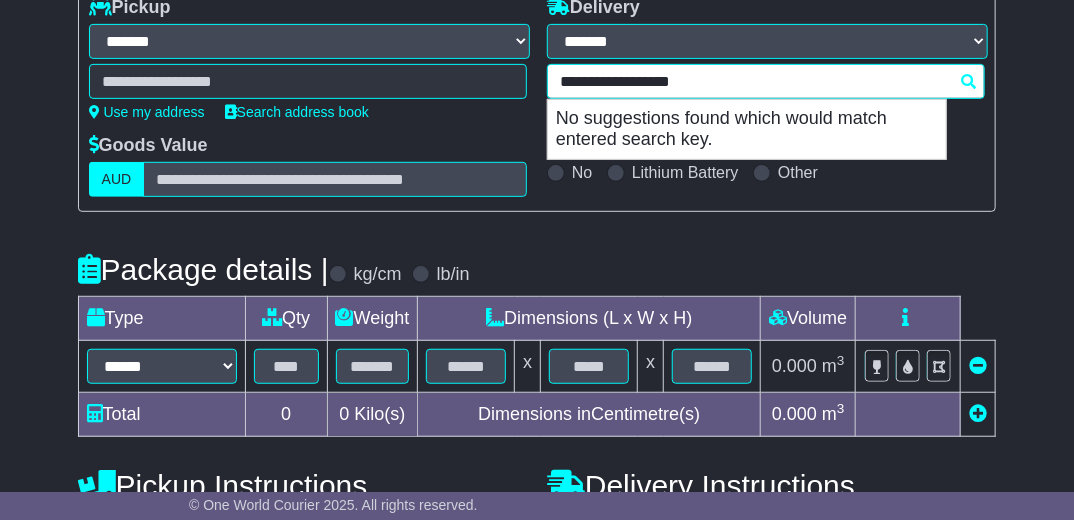 click on "**********" at bounding box center [766, 81] 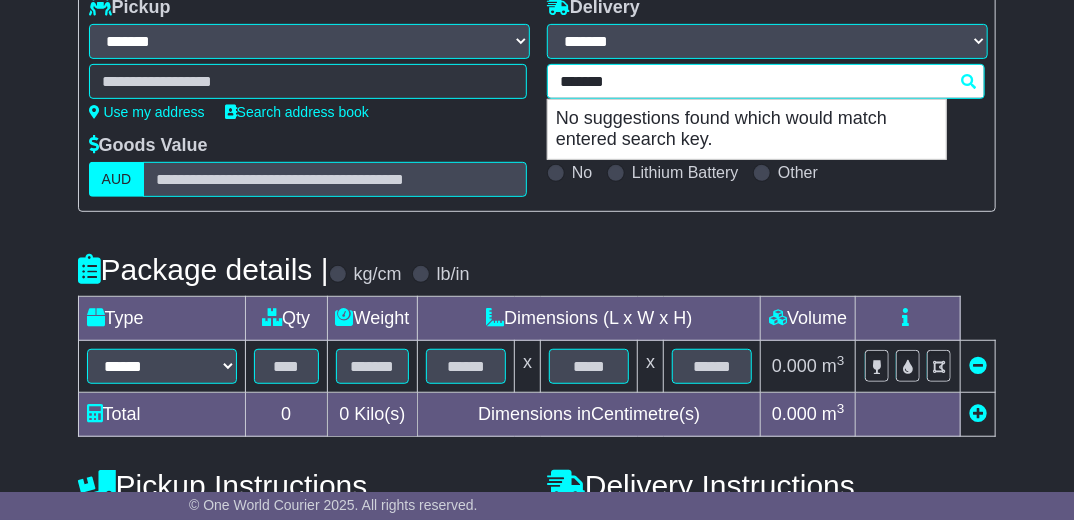 click on "*******" at bounding box center (766, 81) 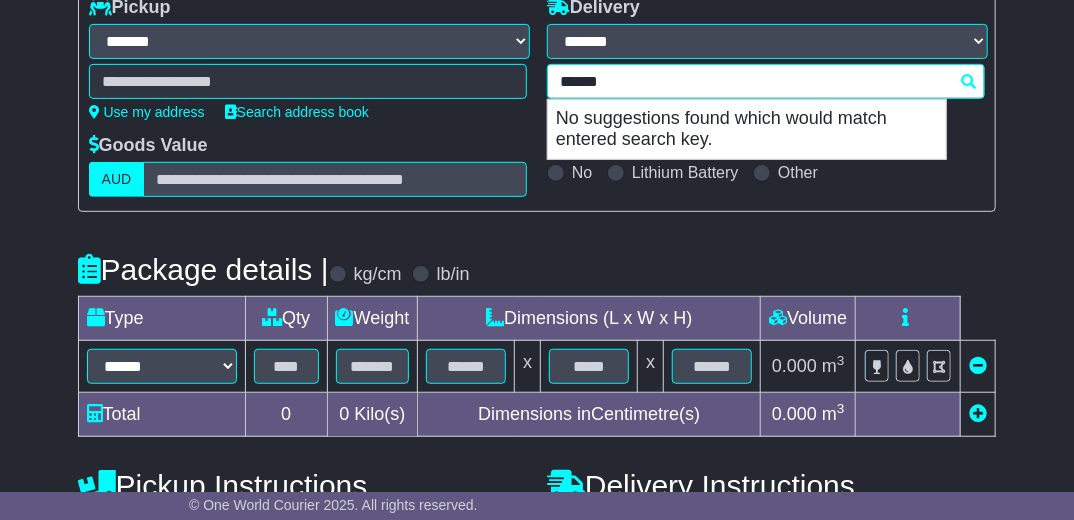 drag, startPoint x: 632, startPoint y: 72, endPoint x: 525, endPoint y: 88, distance: 108.18965 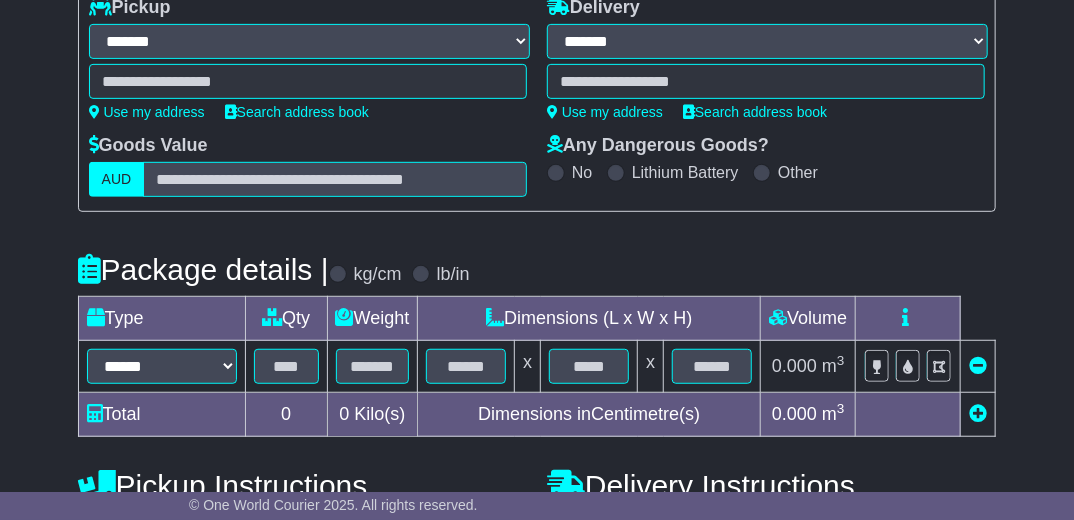 click on "***** repi No suggestions found which would match entered search key." at bounding box center [766, 81] 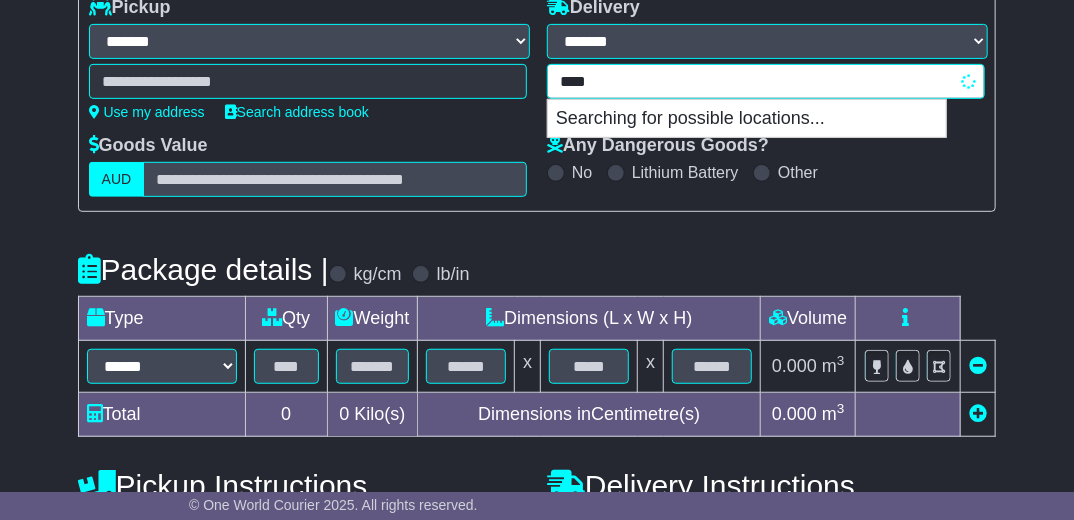 type on "*****" 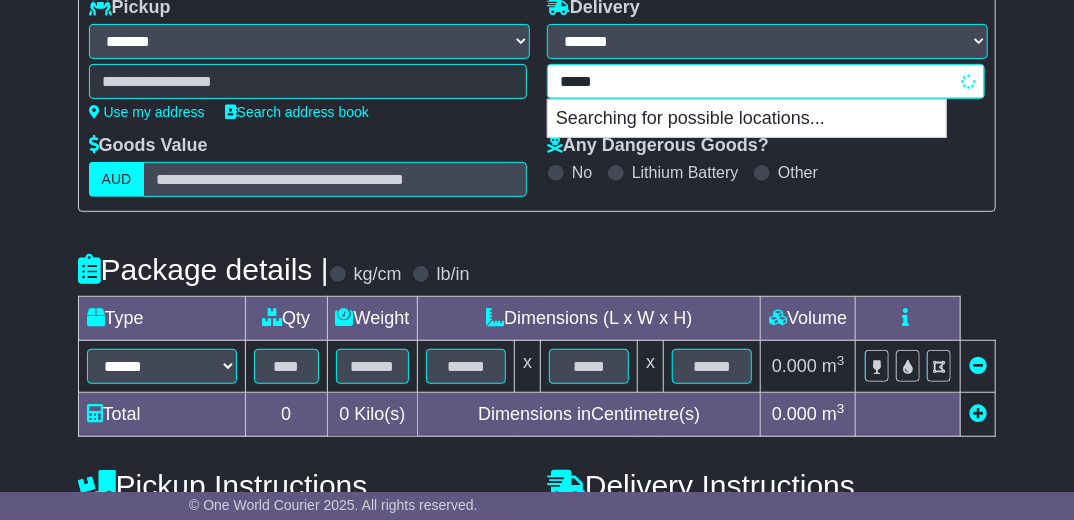 type on "**********" 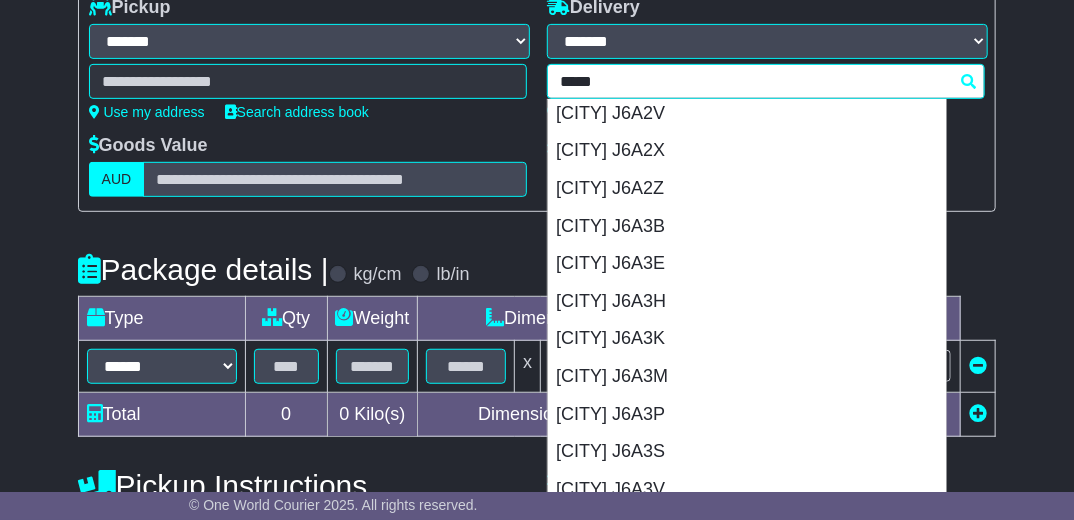 scroll, scrollTop: 2981, scrollLeft: 0, axis: vertical 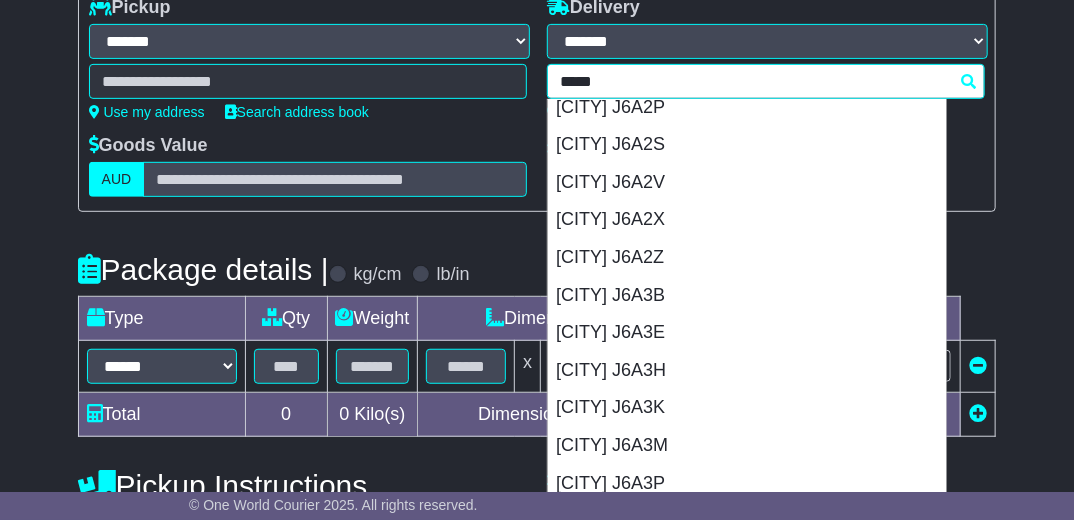 click on "[CITY] J6A3K" at bounding box center (747, 408) 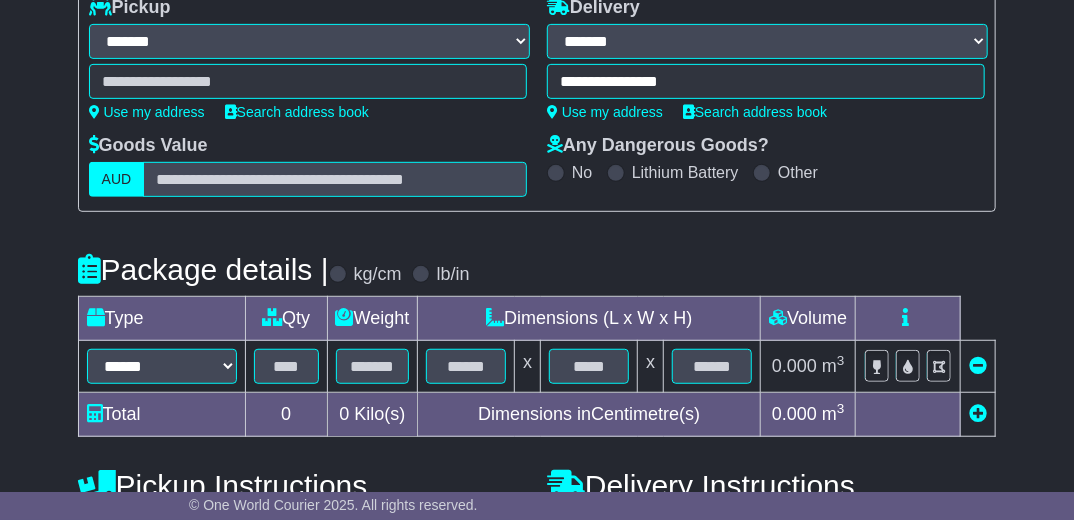 type on "**********" 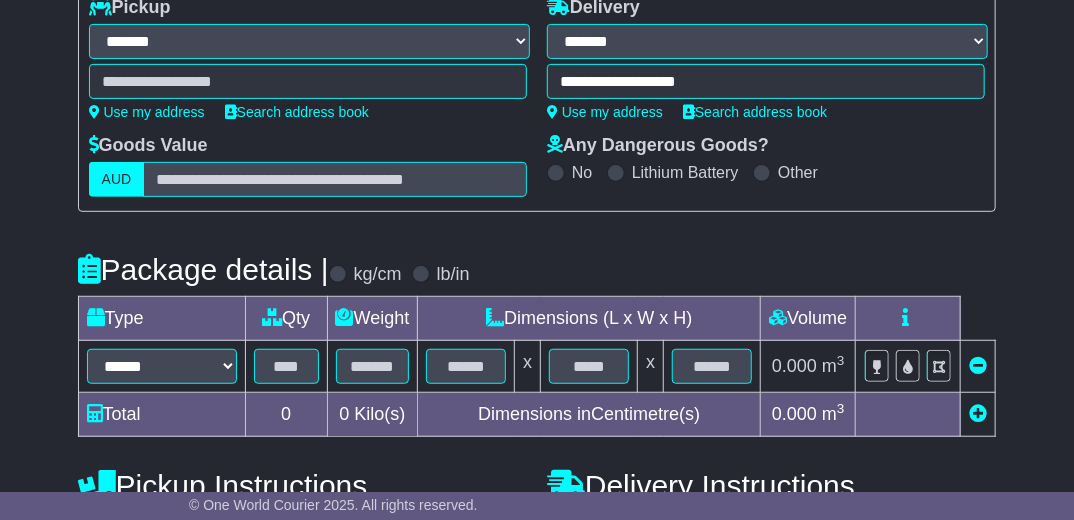 click on "**********" at bounding box center [766, 81] 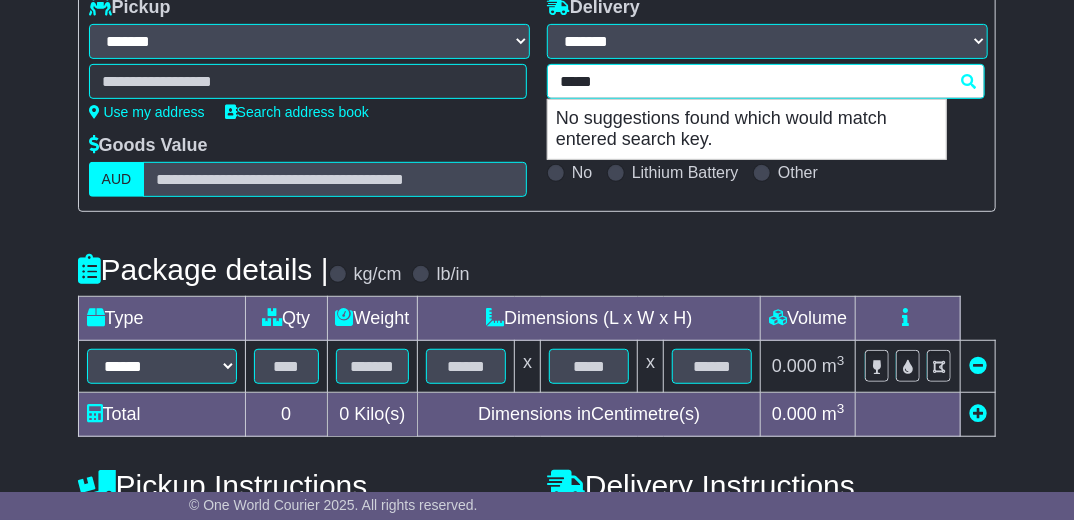scroll, scrollTop: 0, scrollLeft: 0, axis: both 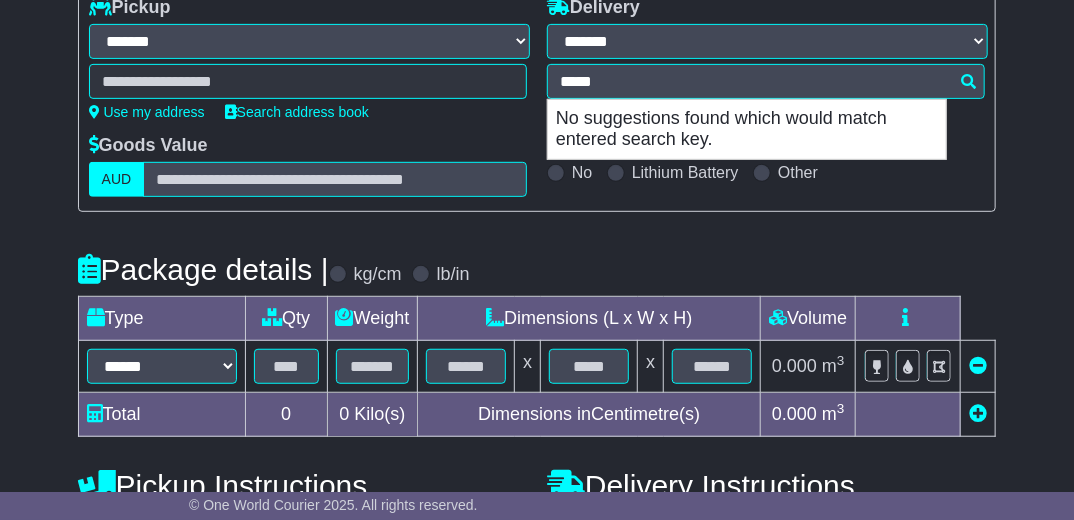 click on "**********" at bounding box center [537, 352] 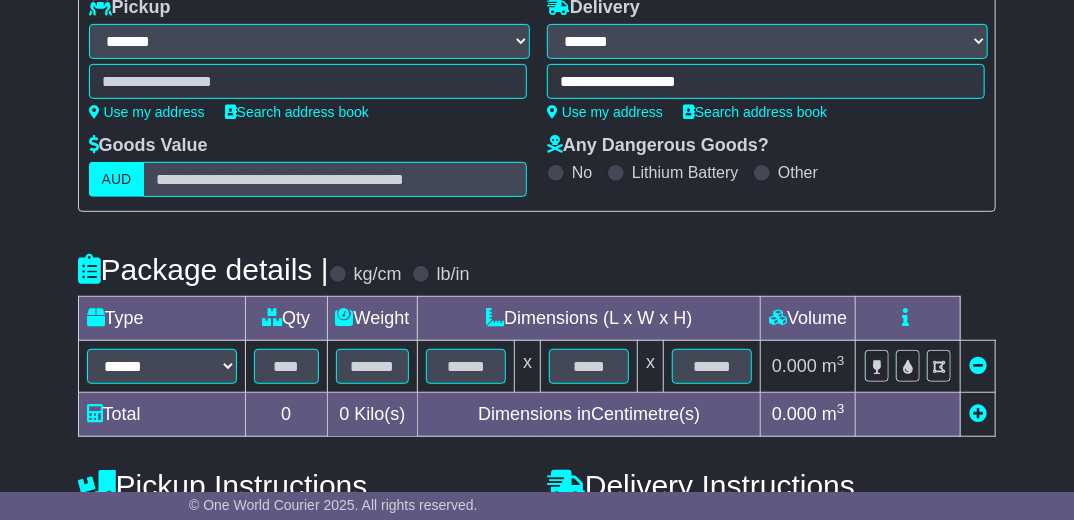click at bounding box center [308, 81] 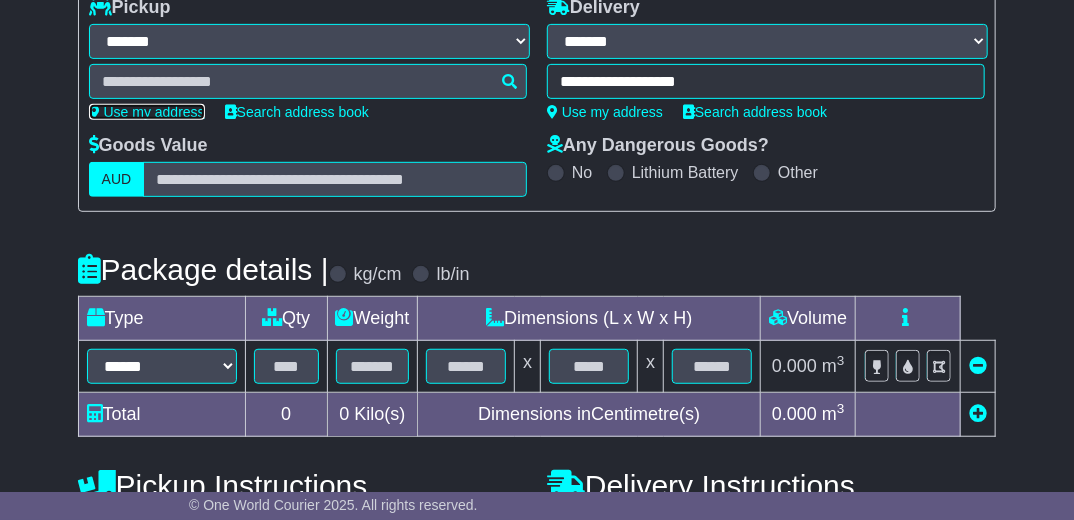 click on "Use my address" at bounding box center [147, 112] 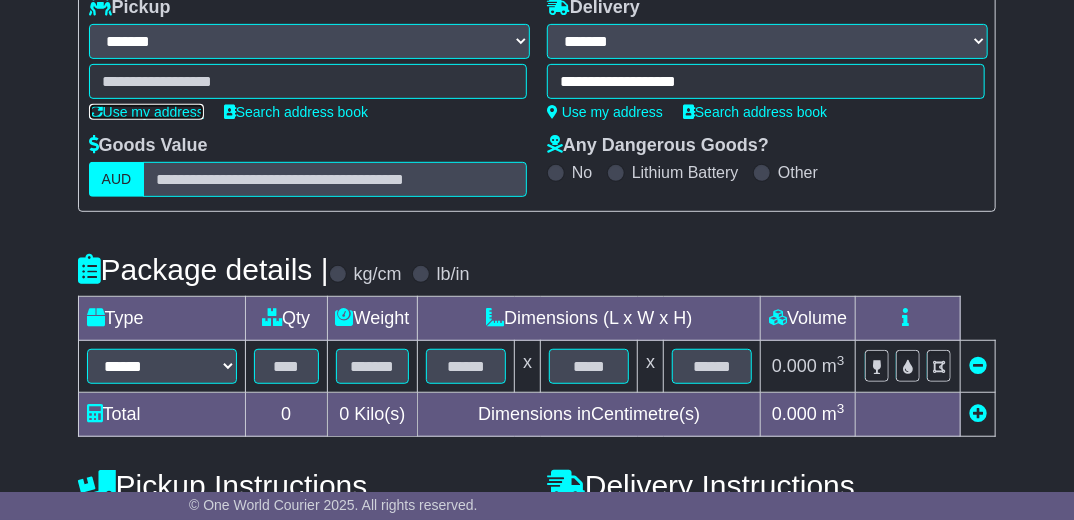 type on "**********" 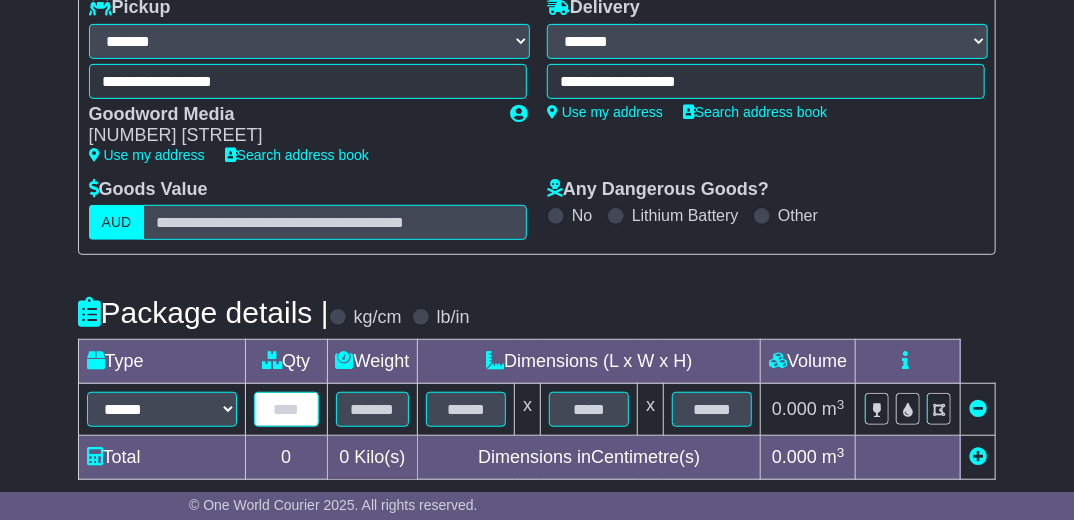 click at bounding box center [286, 409] 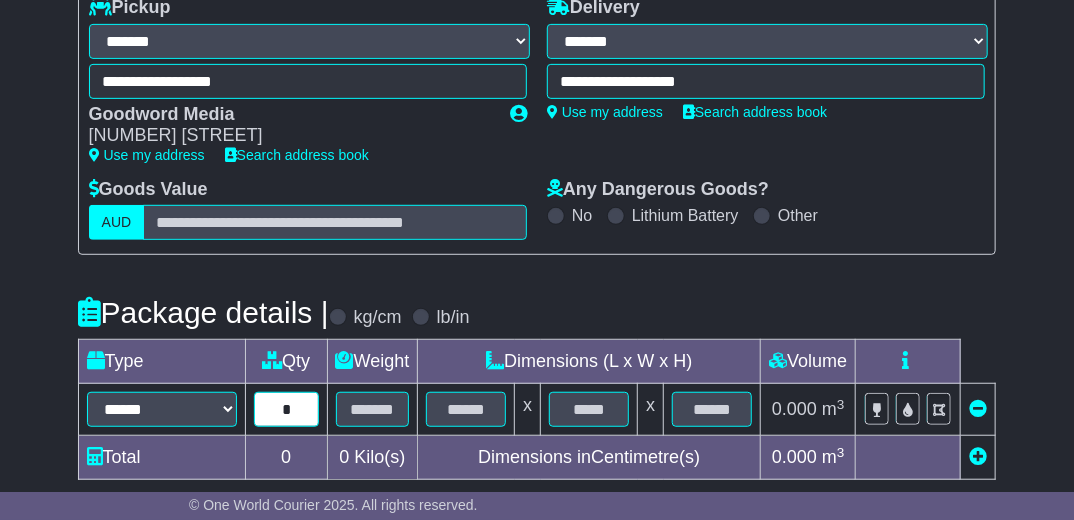 type on "*" 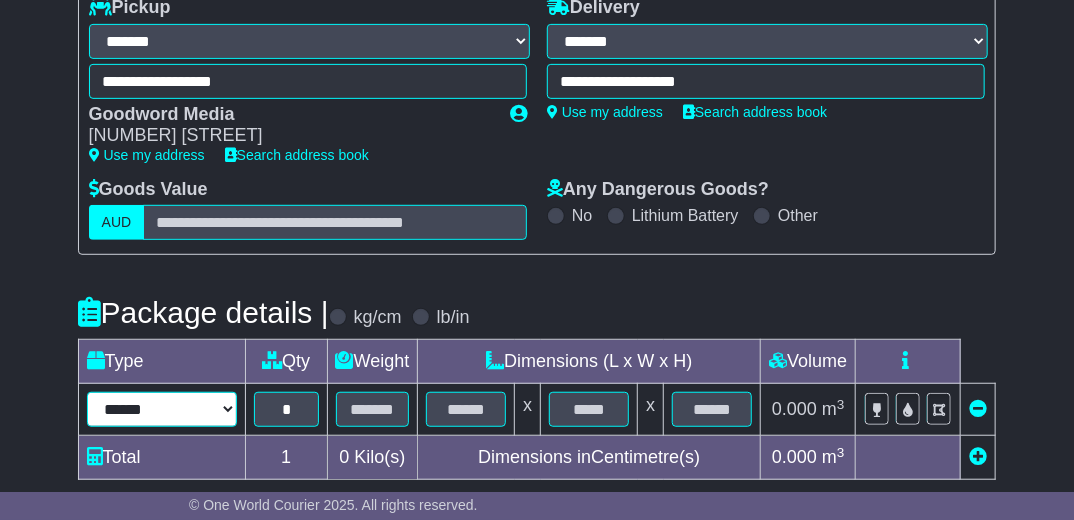 click on "****** ****** *** ******** ***** **** **** ****** *** *******" at bounding box center (162, 409) 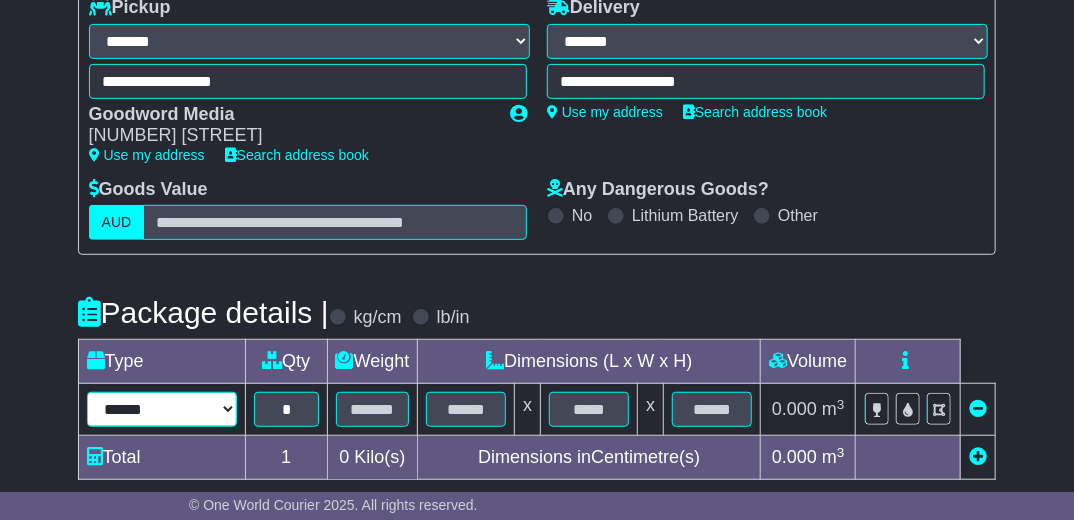 select on "*****" 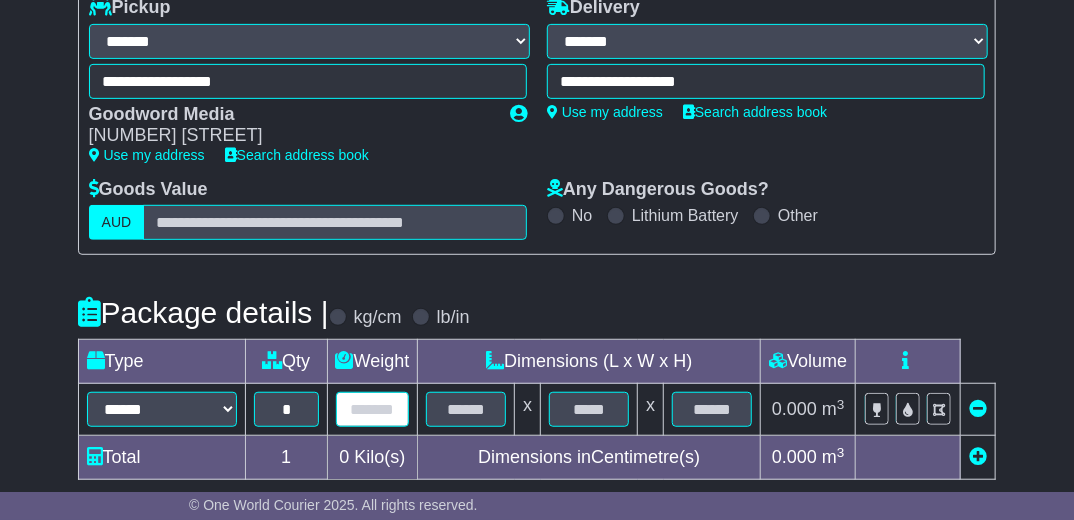 click at bounding box center (373, 409) 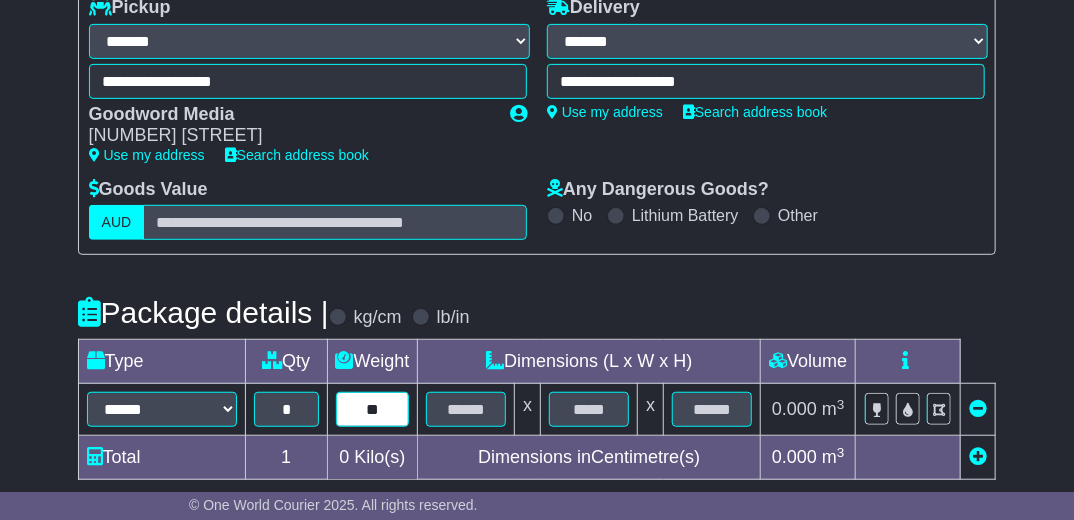 type on "**" 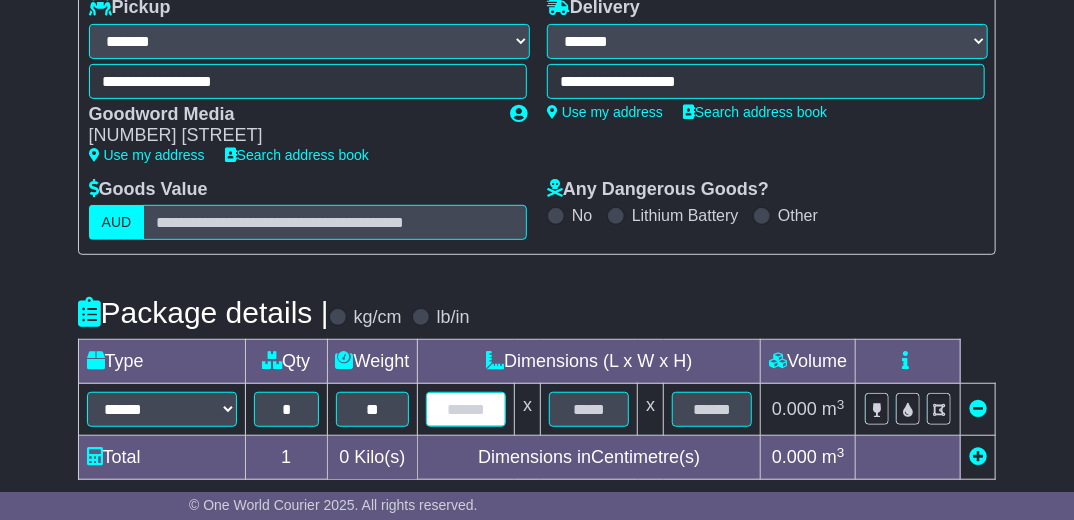 click at bounding box center (466, 409) 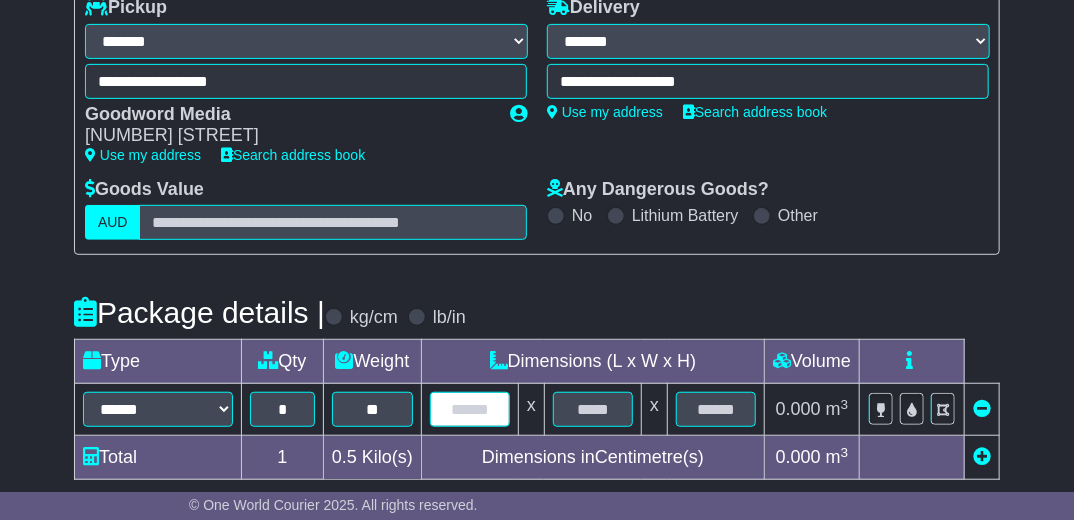 type on "*" 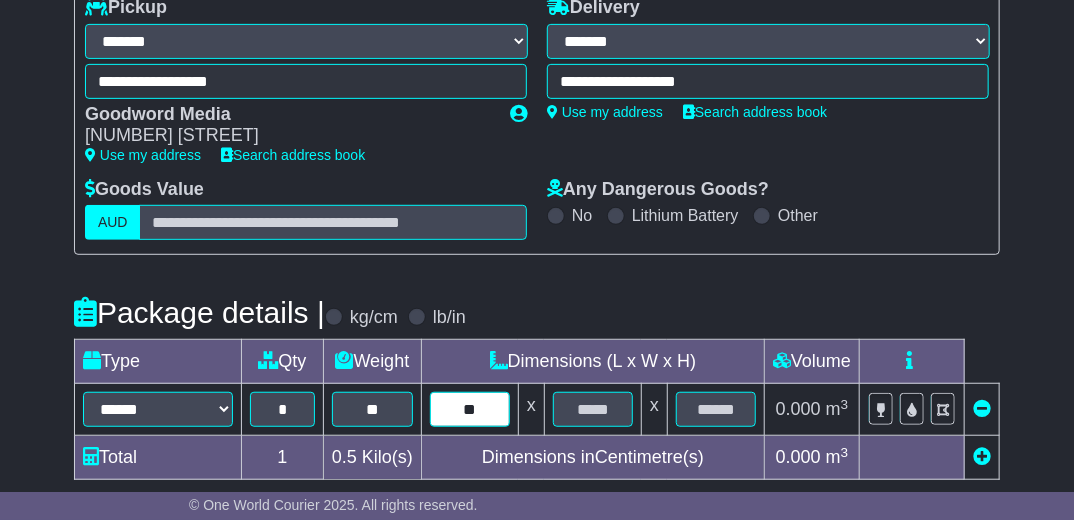 type on "**" 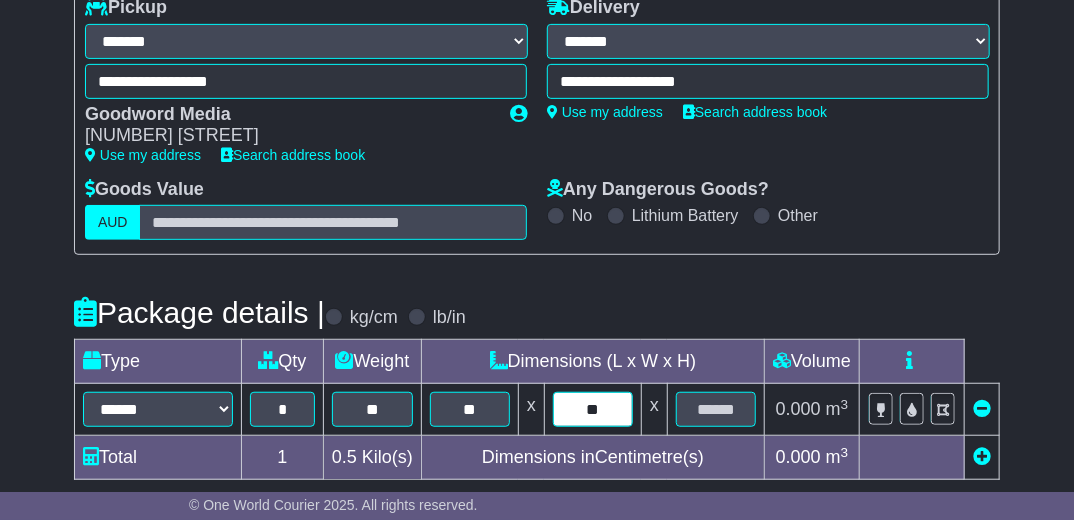 type on "**" 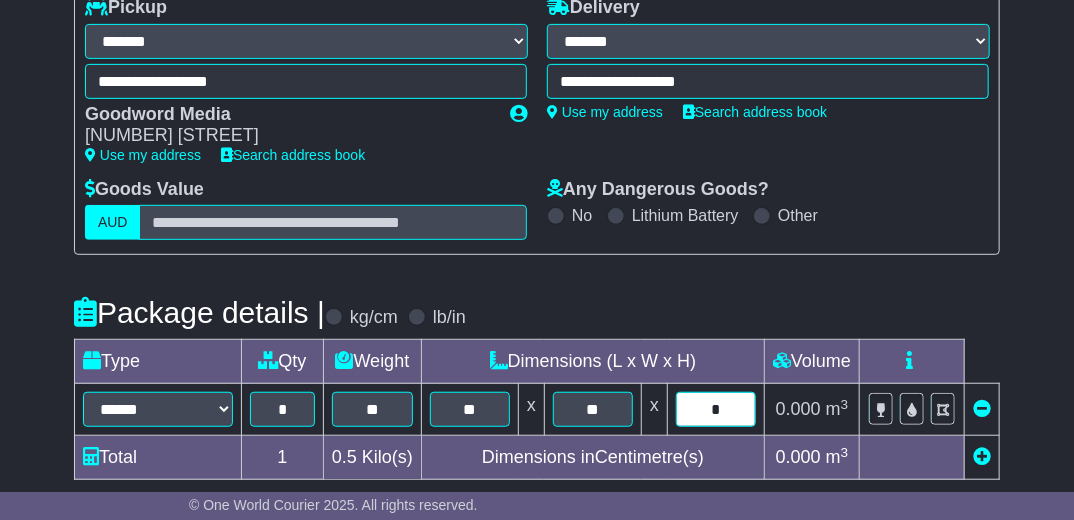 type on "*" 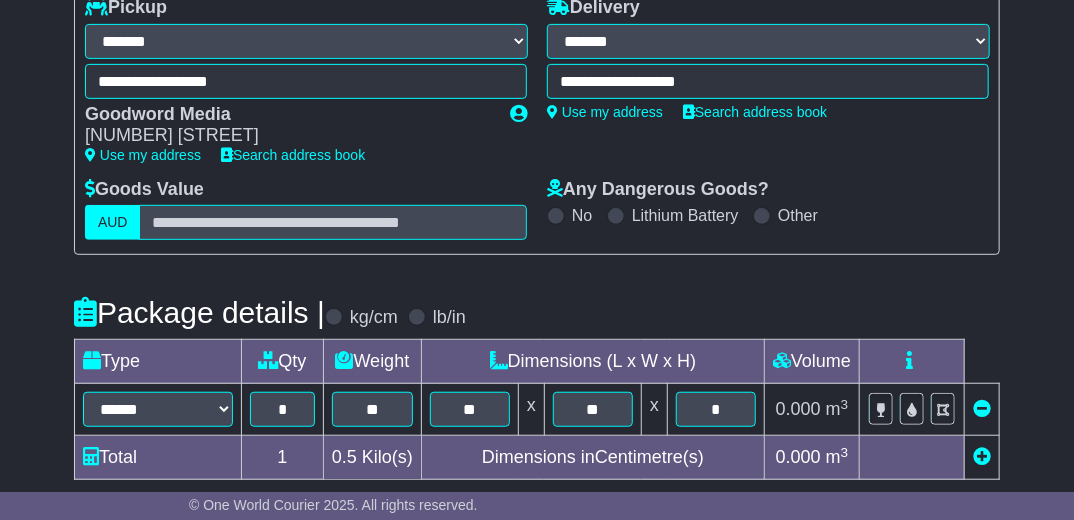 type 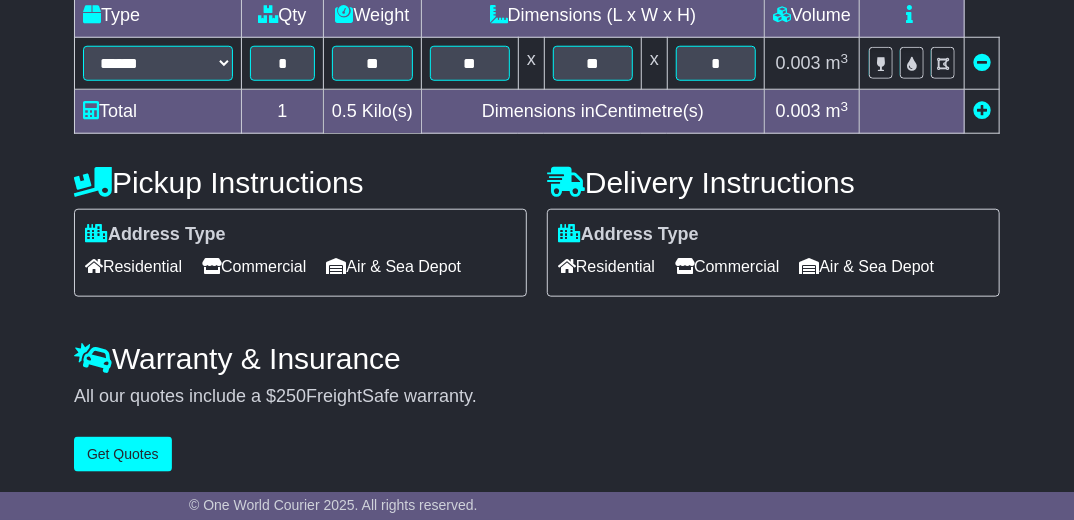 click on "Residential" at bounding box center [606, 266] 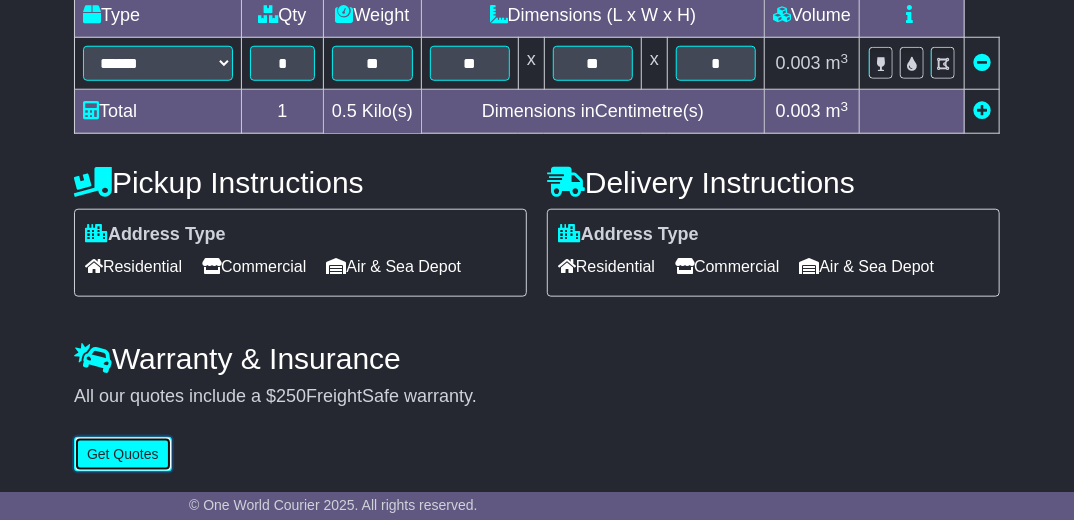 click on "Get Quotes" at bounding box center (123, 454) 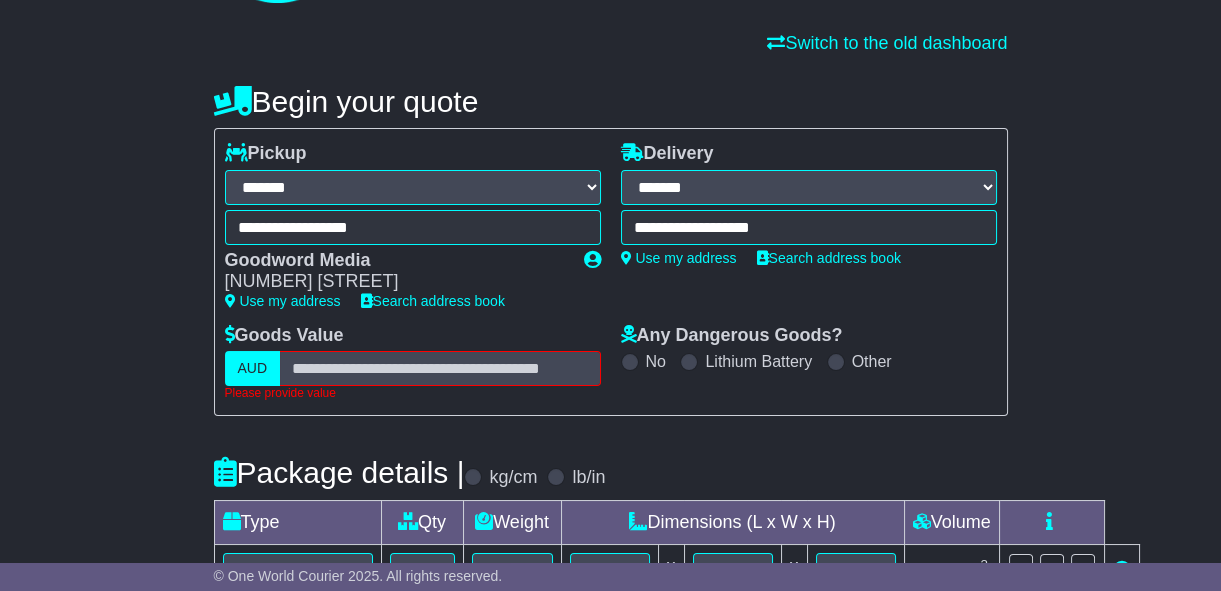 scroll, scrollTop: 22, scrollLeft: 0, axis: vertical 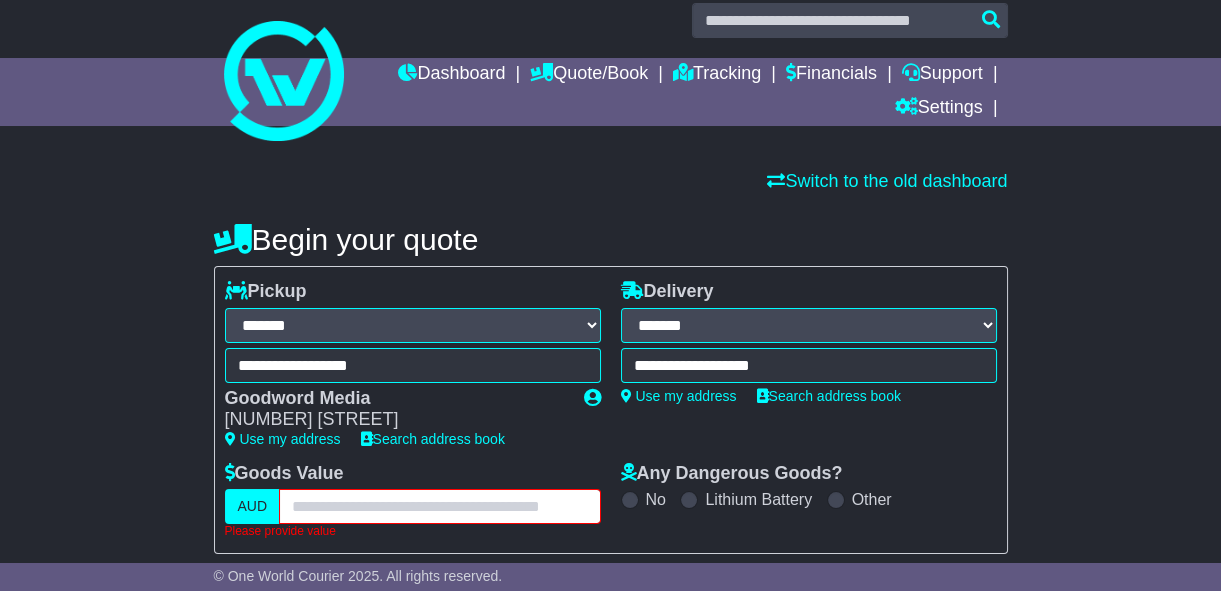 click at bounding box center [439, 506] 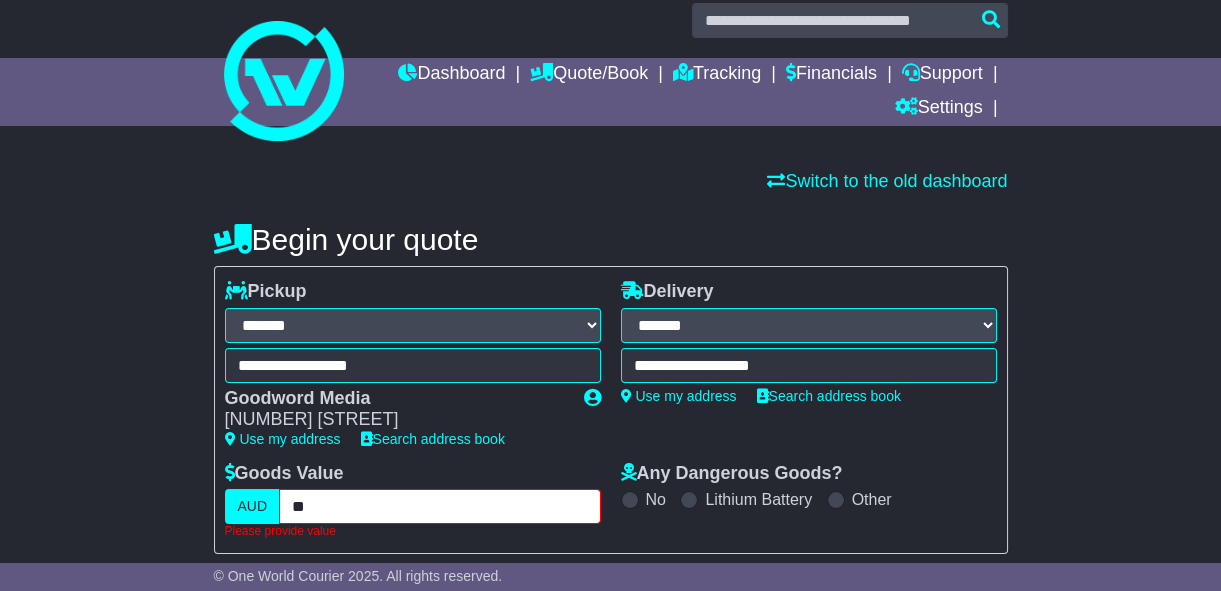 type on "**" 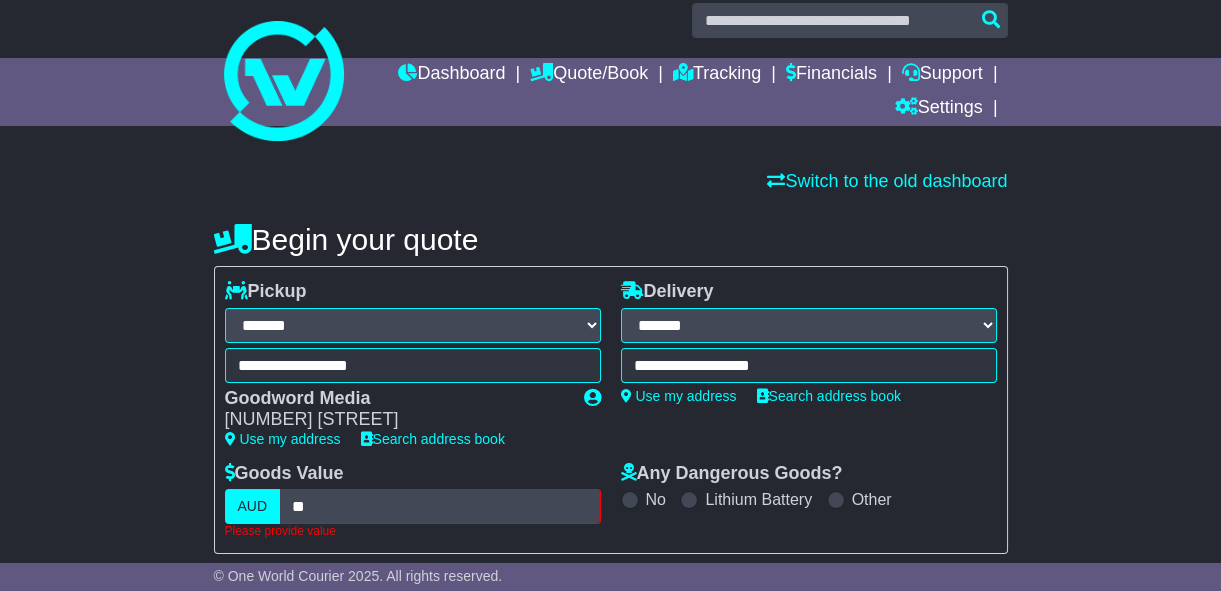click on "[NUMBER] [STREET]" at bounding box center [394, 420] 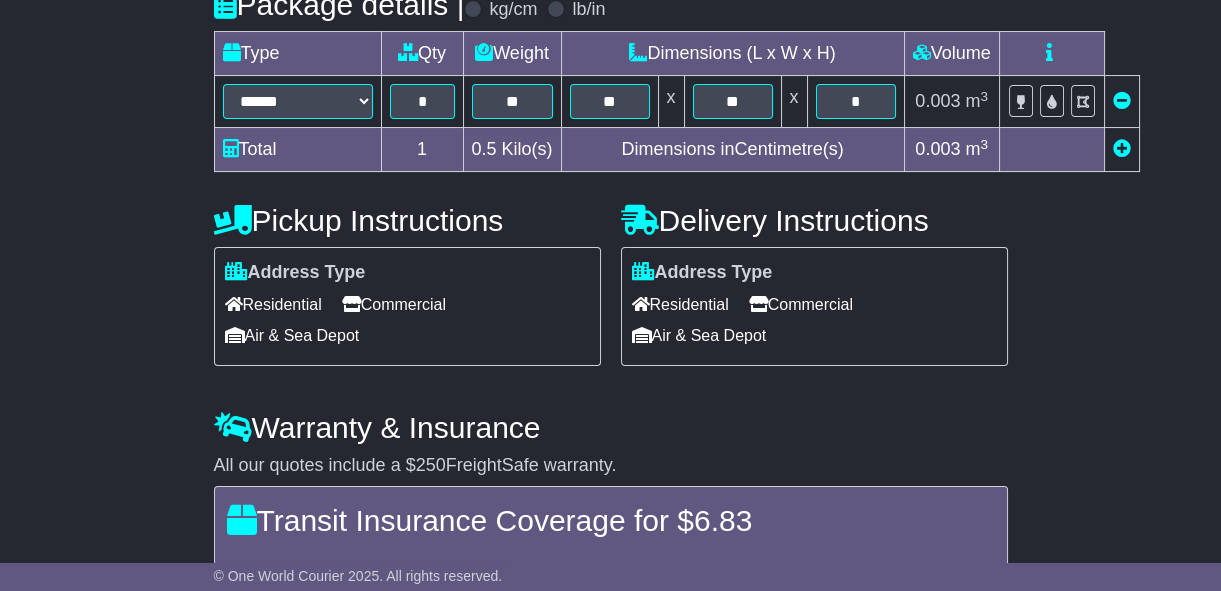 scroll, scrollTop: 832, scrollLeft: 0, axis: vertical 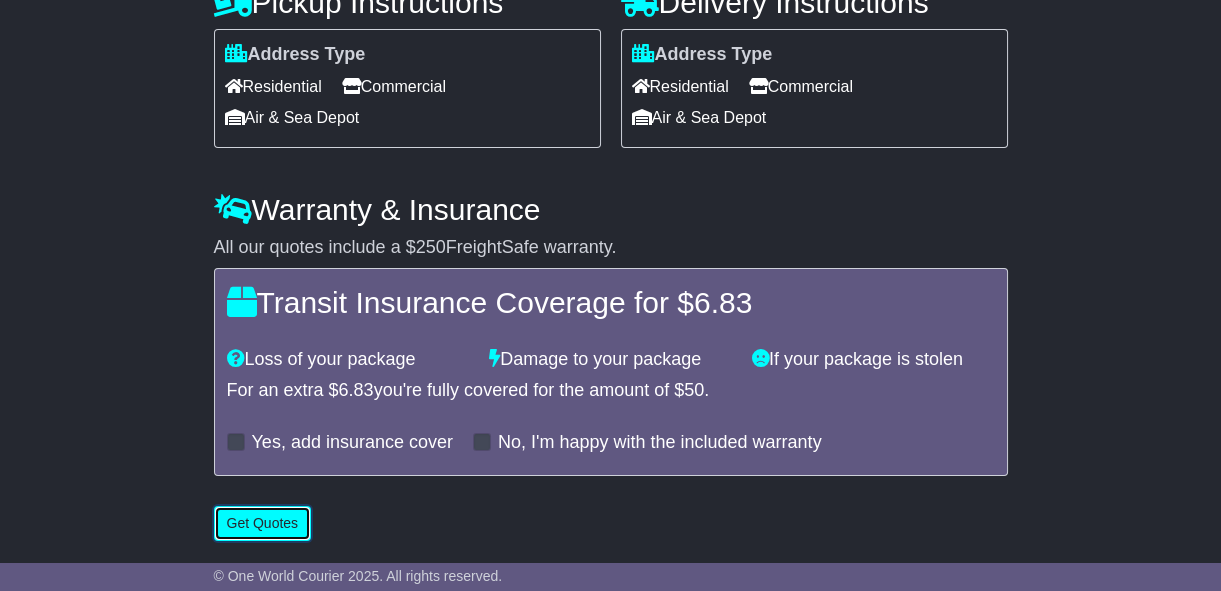 click on "Get Quotes" at bounding box center (263, 523) 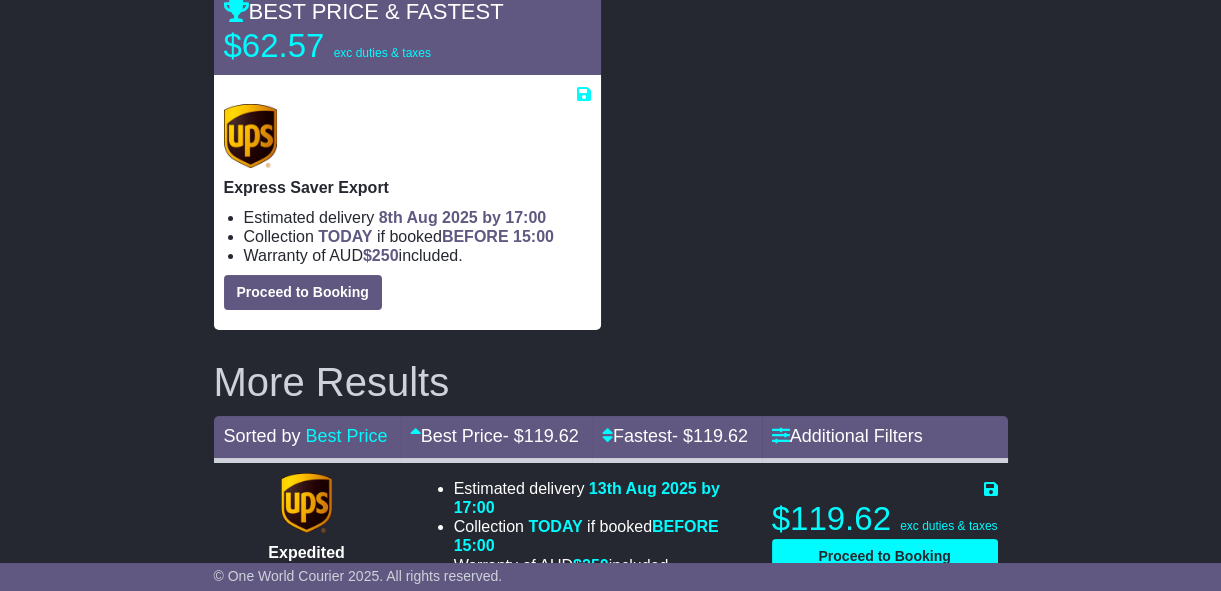scroll, scrollTop: 459, scrollLeft: 0, axis: vertical 